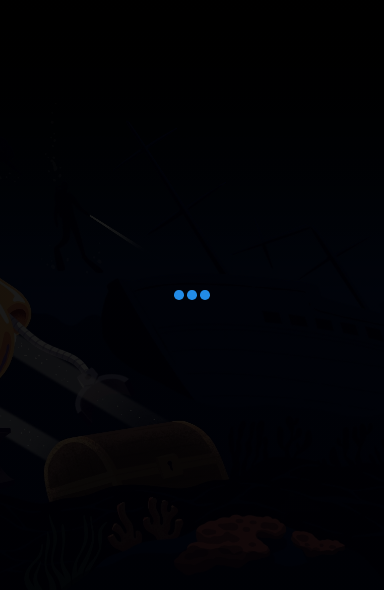 scroll, scrollTop: 0, scrollLeft: 0, axis: both 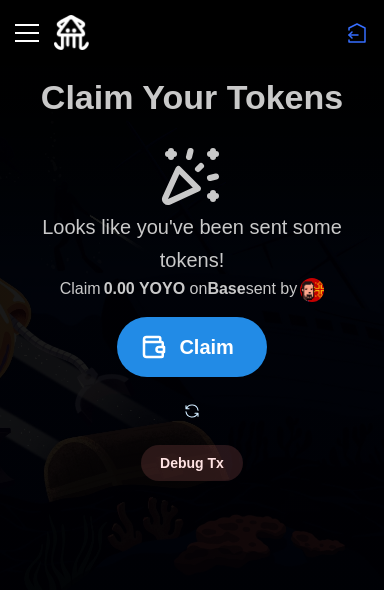 click on "Claim" at bounding box center (206, 347) 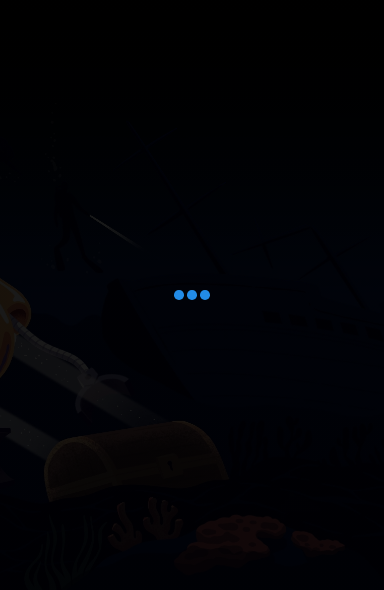 scroll, scrollTop: 0, scrollLeft: 0, axis: both 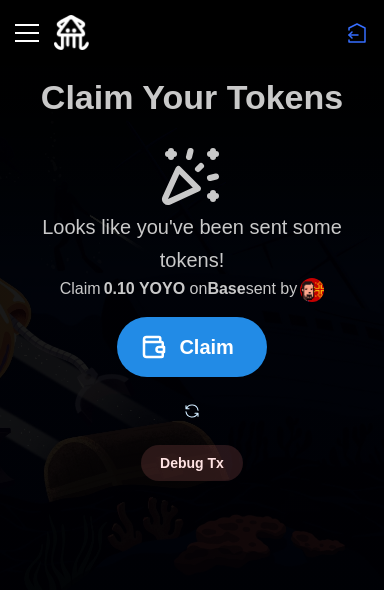 click on "Claim" at bounding box center [206, 347] 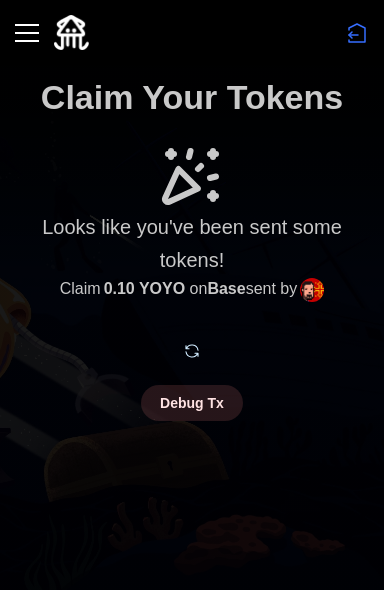 drag, startPoint x: 200, startPoint y: 344, endPoint x: 227, endPoint y: 343, distance: 27.018513 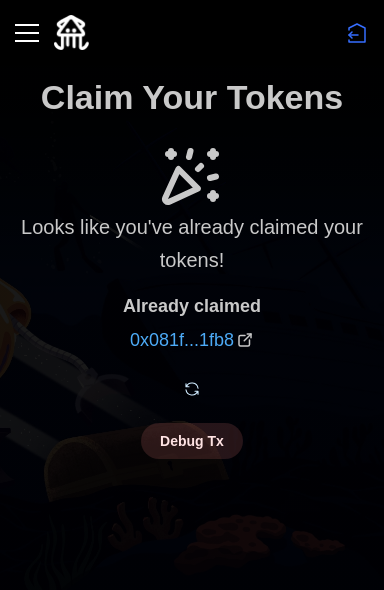 click at bounding box center [27, 33] 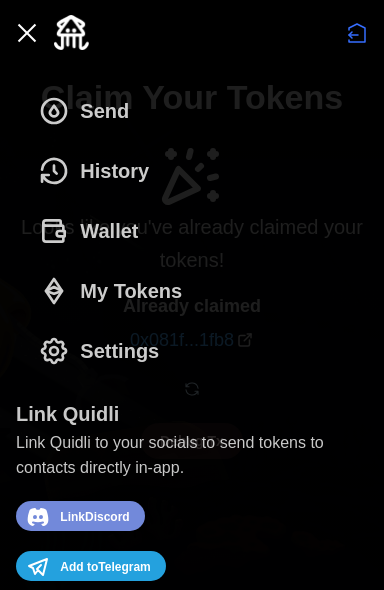 click on "Send" at bounding box center (104, 111) 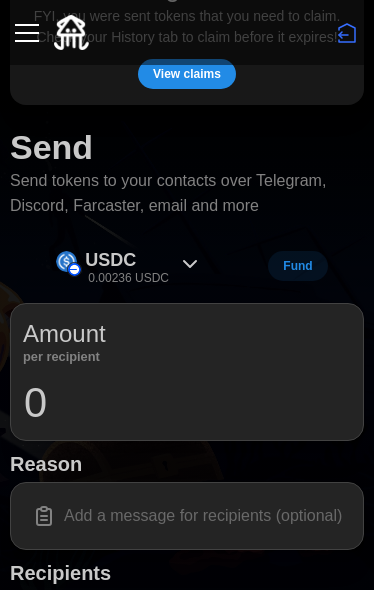 scroll, scrollTop: 300, scrollLeft: 0, axis: vertical 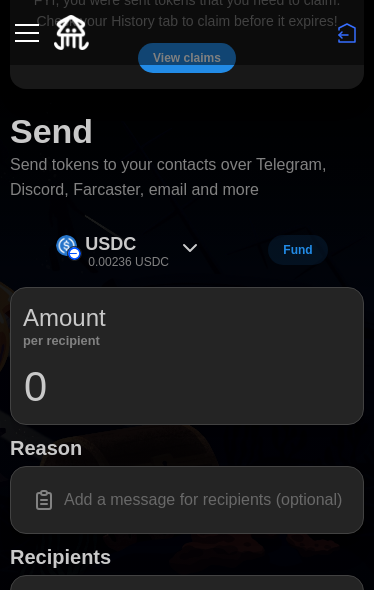click on "0" at bounding box center (187, 387) 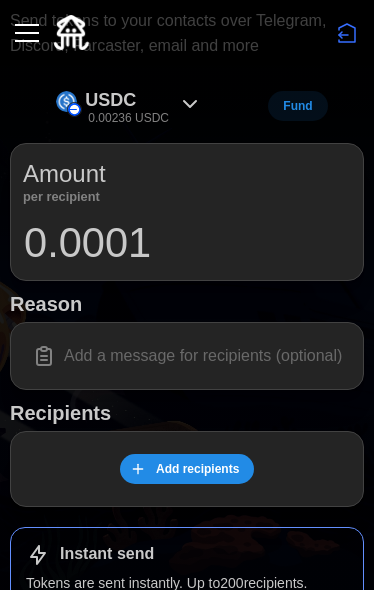 scroll, scrollTop: 500, scrollLeft: 0, axis: vertical 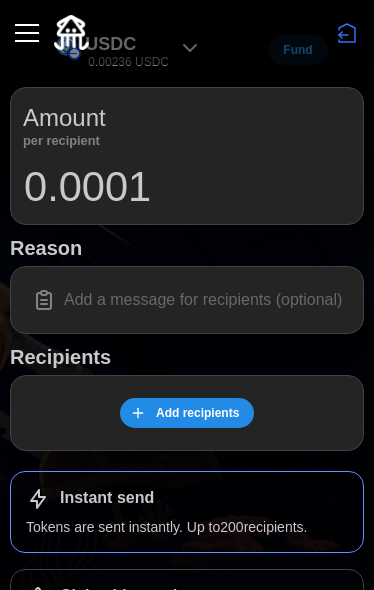 type on "0.0001" 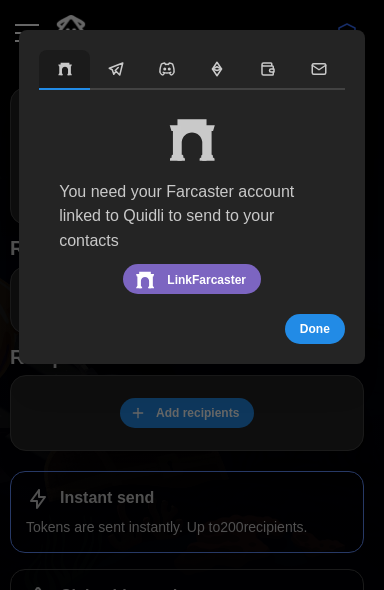 click 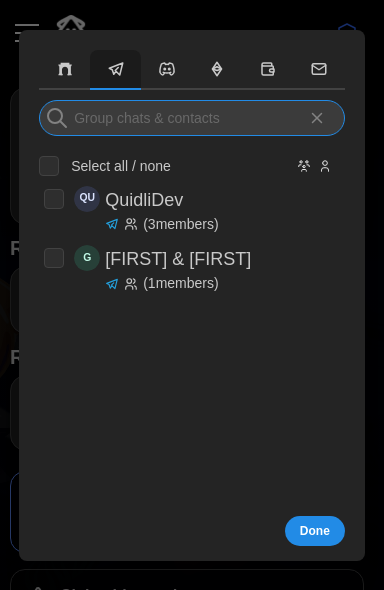 click at bounding box center [192, 118] 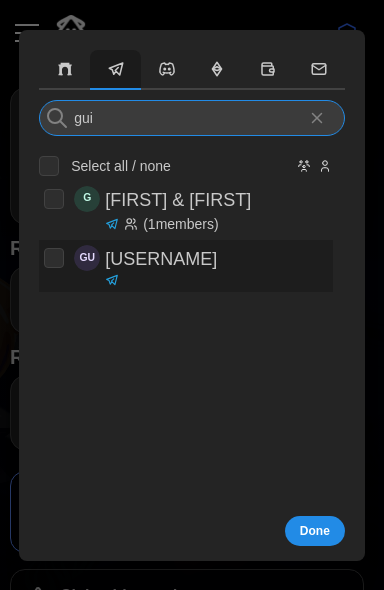 type on "gui" 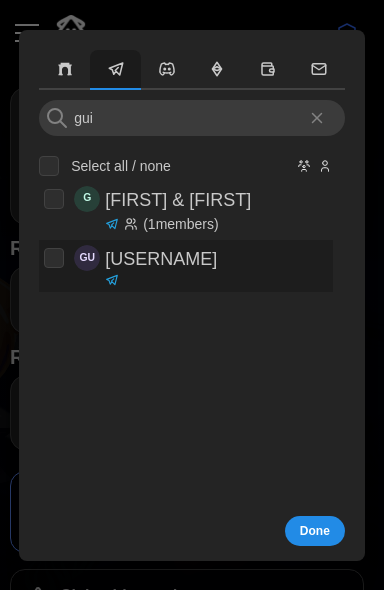 click at bounding box center (54, 258) 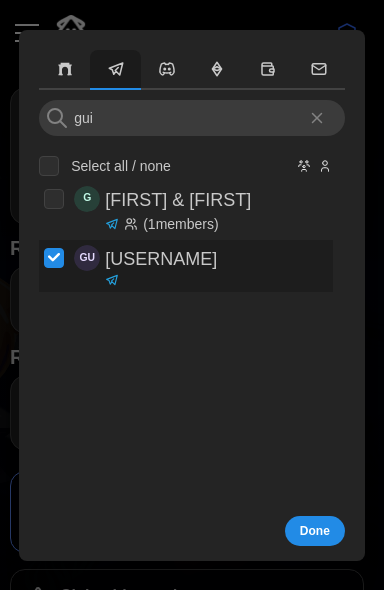 checkbox on "true" 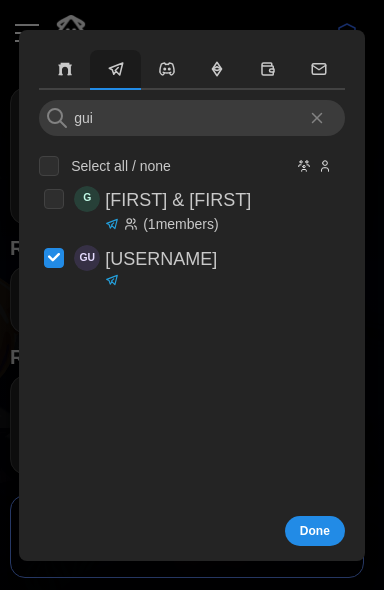 click on "Done" at bounding box center (315, 531) 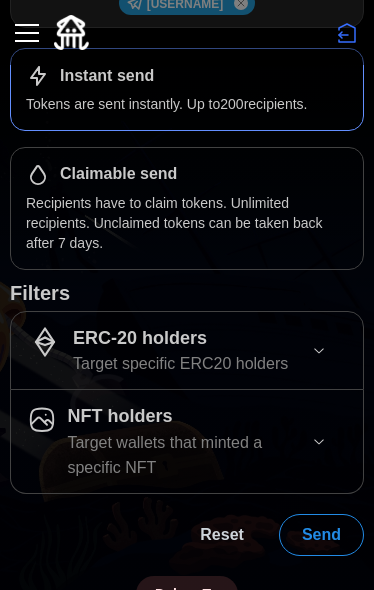 scroll, scrollTop: 979, scrollLeft: 0, axis: vertical 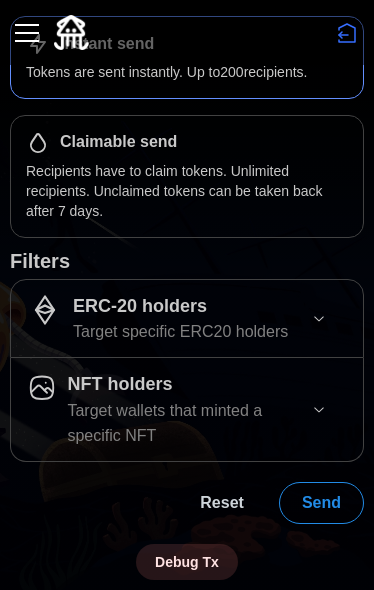 click on "Send" at bounding box center (321, 503) 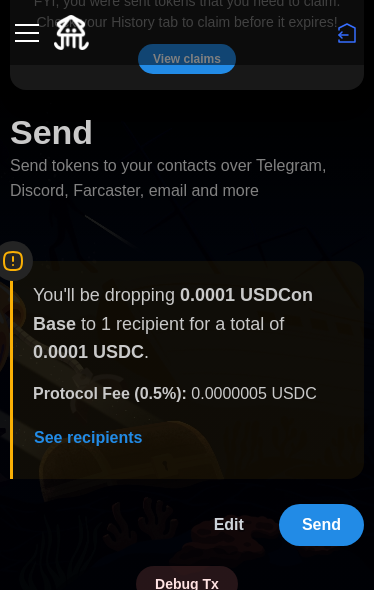 scroll, scrollTop: 321, scrollLeft: 0, axis: vertical 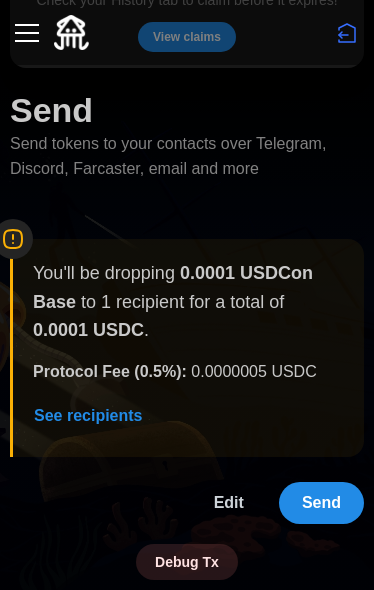 click on "Edit" at bounding box center (229, 503) 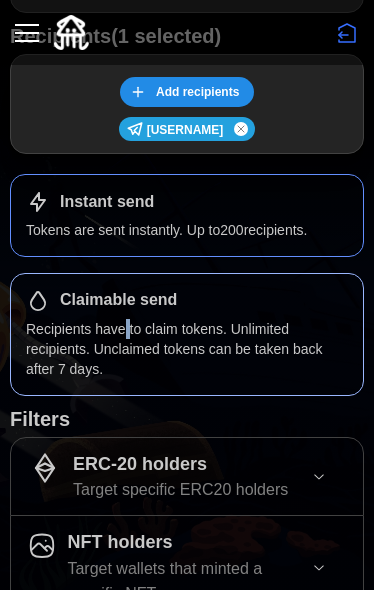 click on "Recipients have to claim tokens. Unlimited recipients. Unclaimed tokens can be taken back after 7 days." at bounding box center (187, 349) 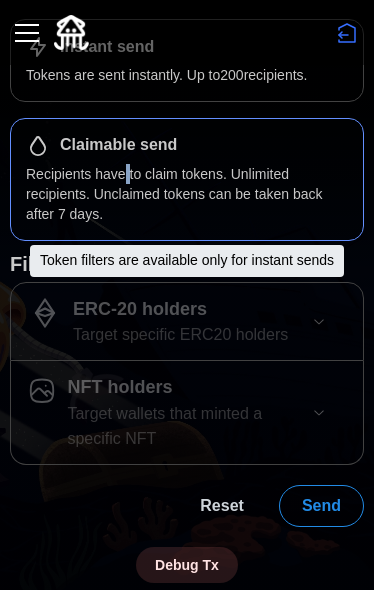 scroll, scrollTop: 979, scrollLeft: 0, axis: vertical 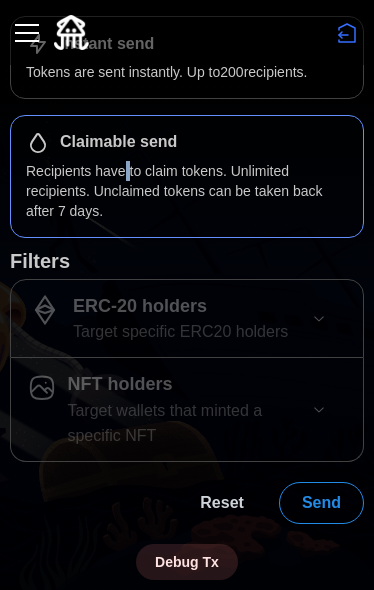 click on "Send" at bounding box center (321, 503) 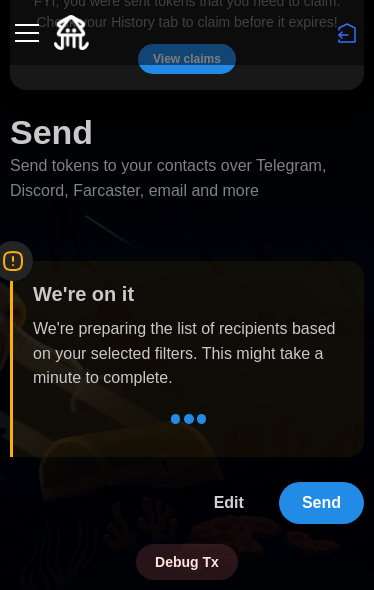 scroll, scrollTop: 321, scrollLeft: 0, axis: vertical 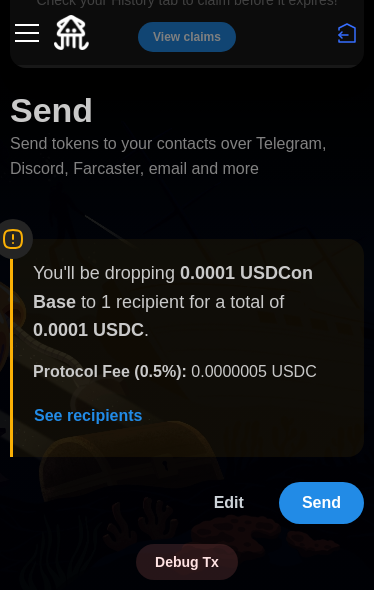click on "Send" at bounding box center [321, 503] 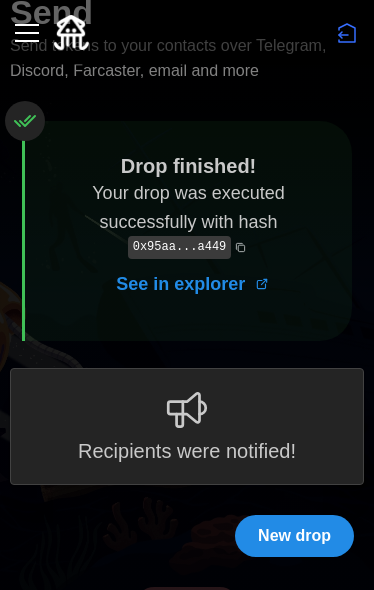 scroll, scrollTop: 462, scrollLeft: 0, axis: vertical 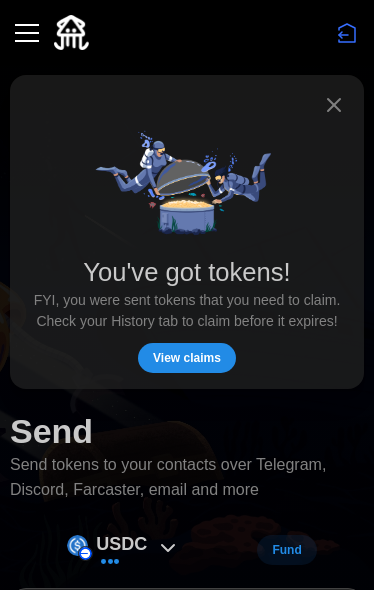 click at bounding box center [27, 33] 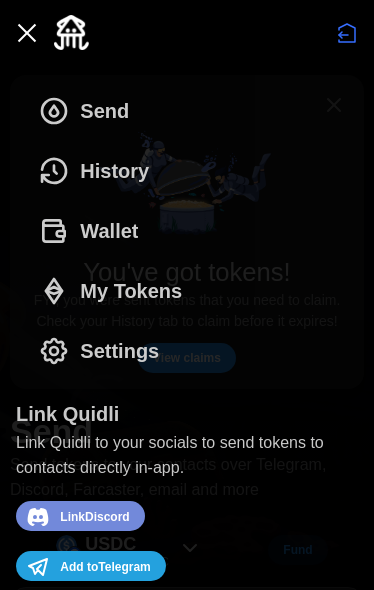 click on "History" at bounding box center (114, 171) 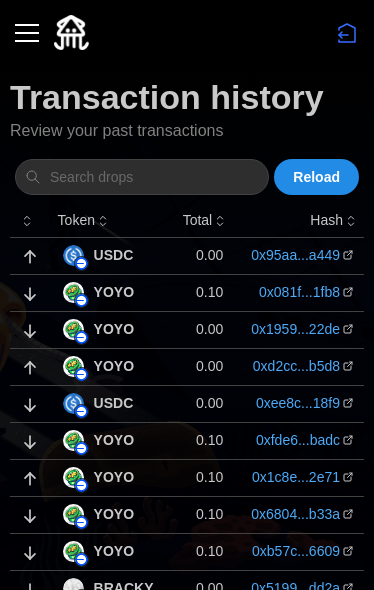 click on "USDC" at bounding box center [113, 255] 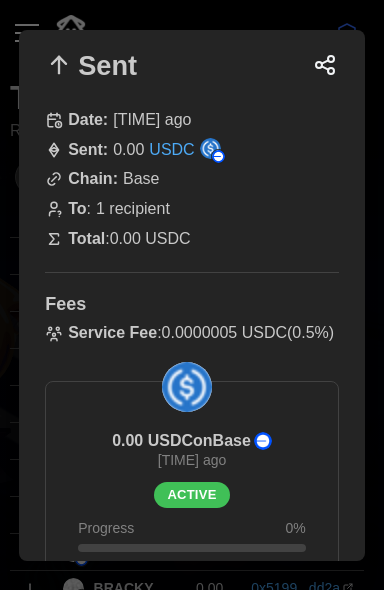 scroll, scrollTop: 0, scrollLeft: 0, axis: both 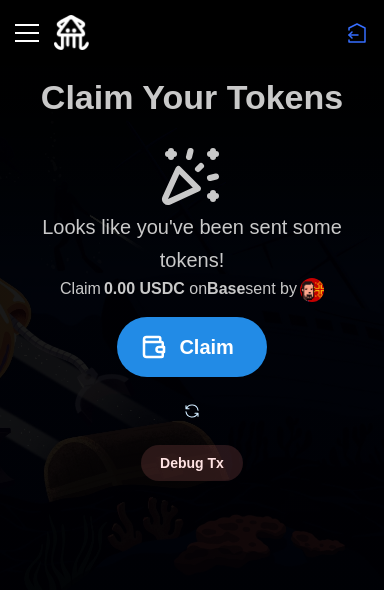 click on "Looks like you've been sent some tokens!" at bounding box center (192, 244) 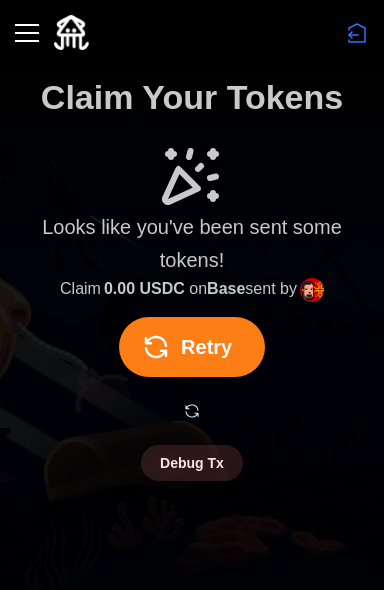 click on "Retry" at bounding box center [186, 347] 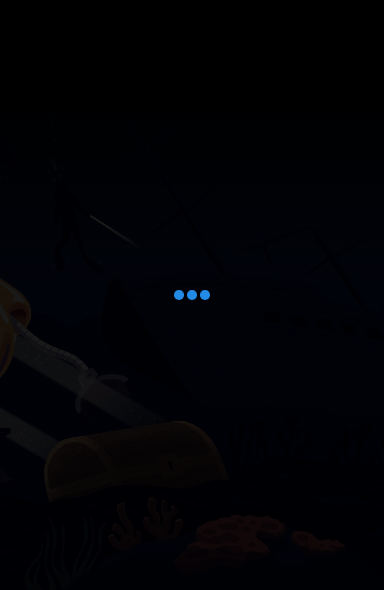scroll, scrollTop: 0, scrollLeft: 0, axis: both 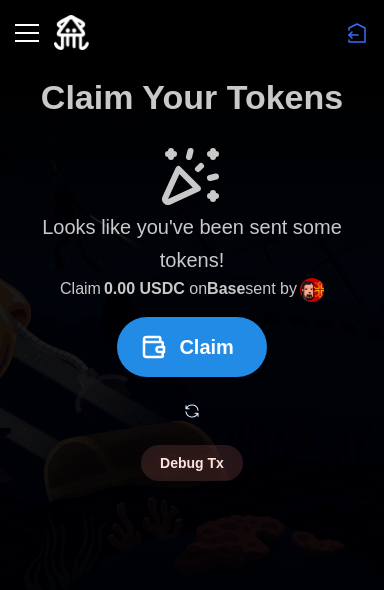 click on "Claim" at bounding box center (206, 347) 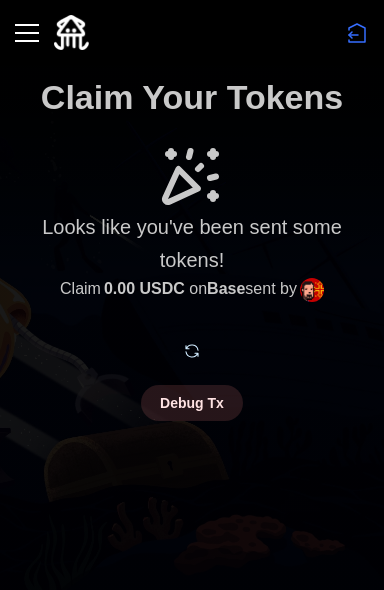 click 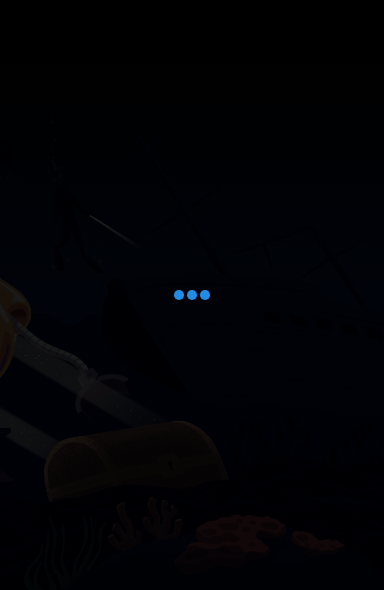 scroll, scrollTop: 0, scrollLeft: 0, axis: both 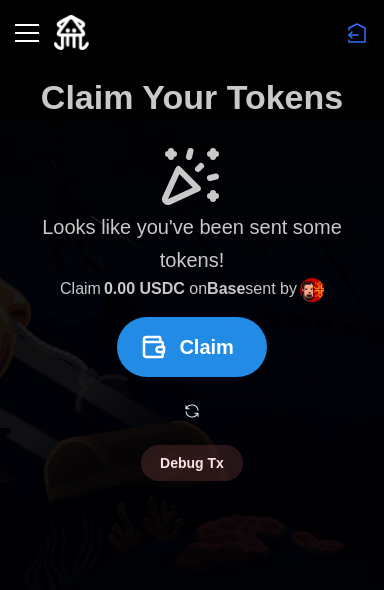 click on "Claim" at bounding box center (206, 347) 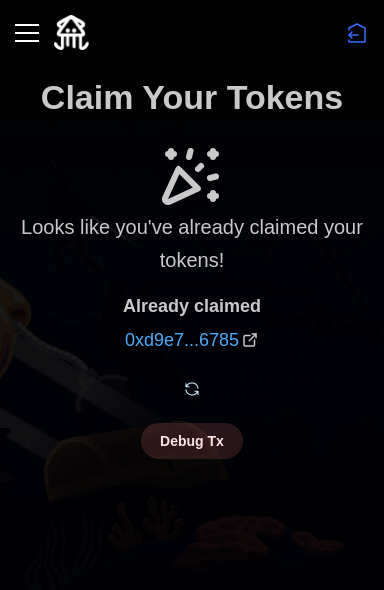 click 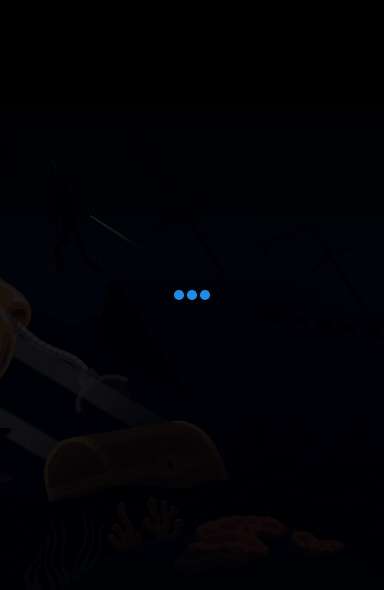 scroll, scrollTop: 0, scrollLeft: 0, axis: both 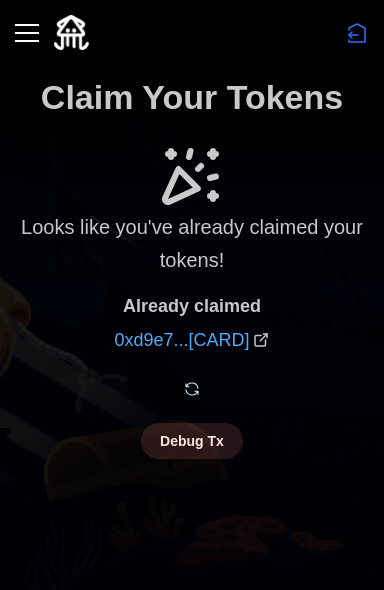 click 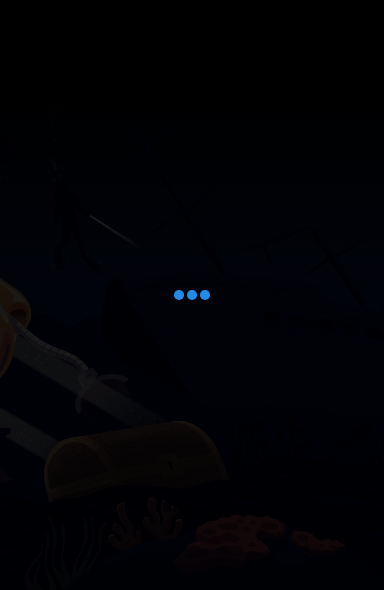 scroll, scrollTop: 0, scrollLeft: 0, axis: both 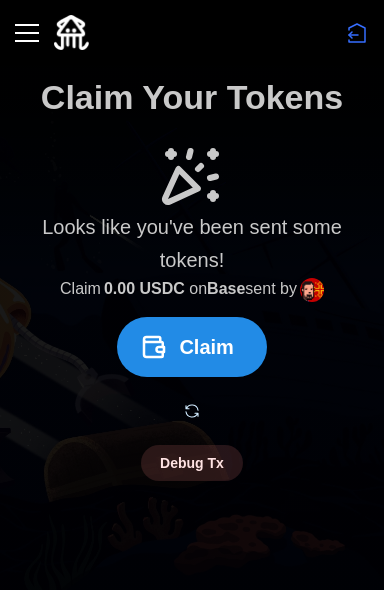 click on "Claim" at bounding box center (206, 347) 